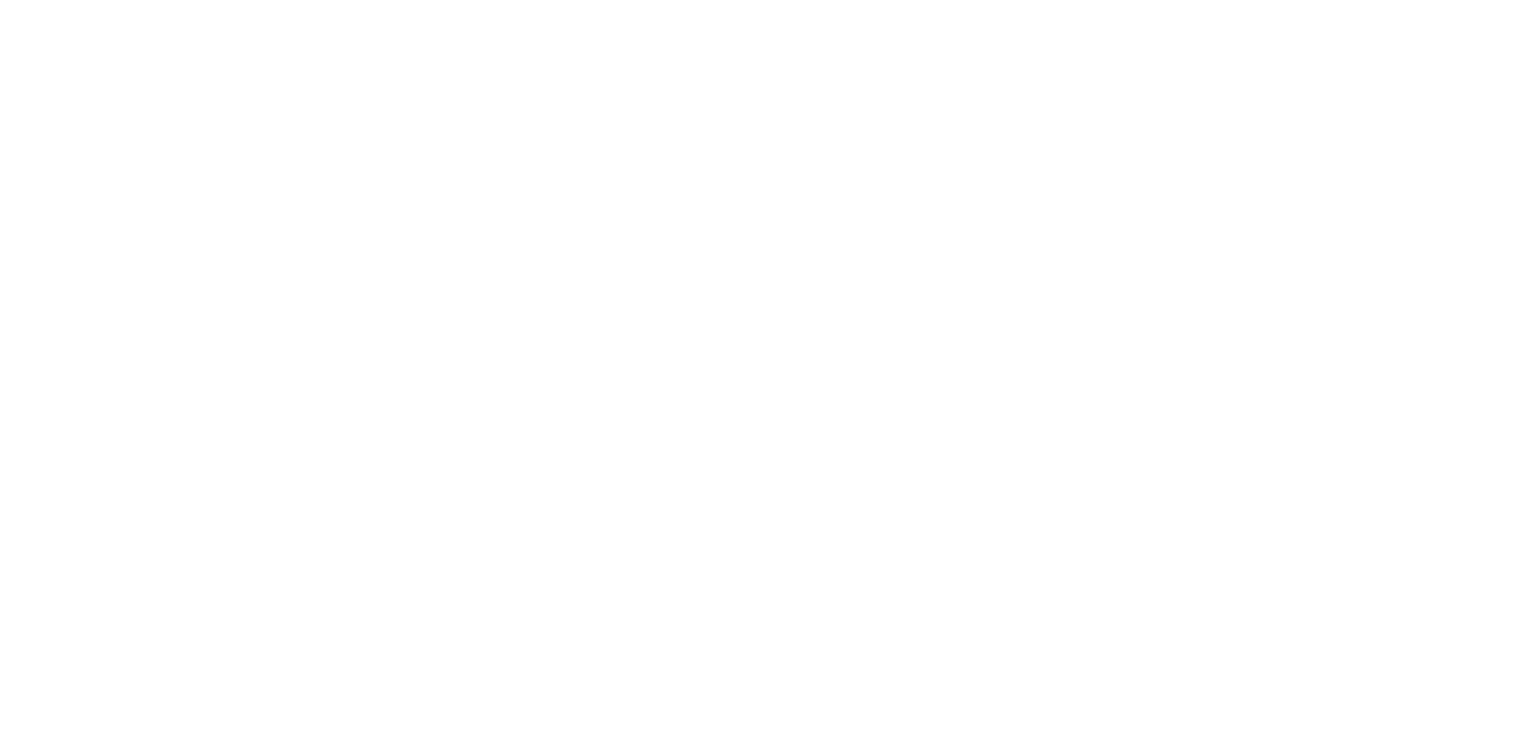 scroll, scrollTop: 0, scrollLeft: 0, axis: both 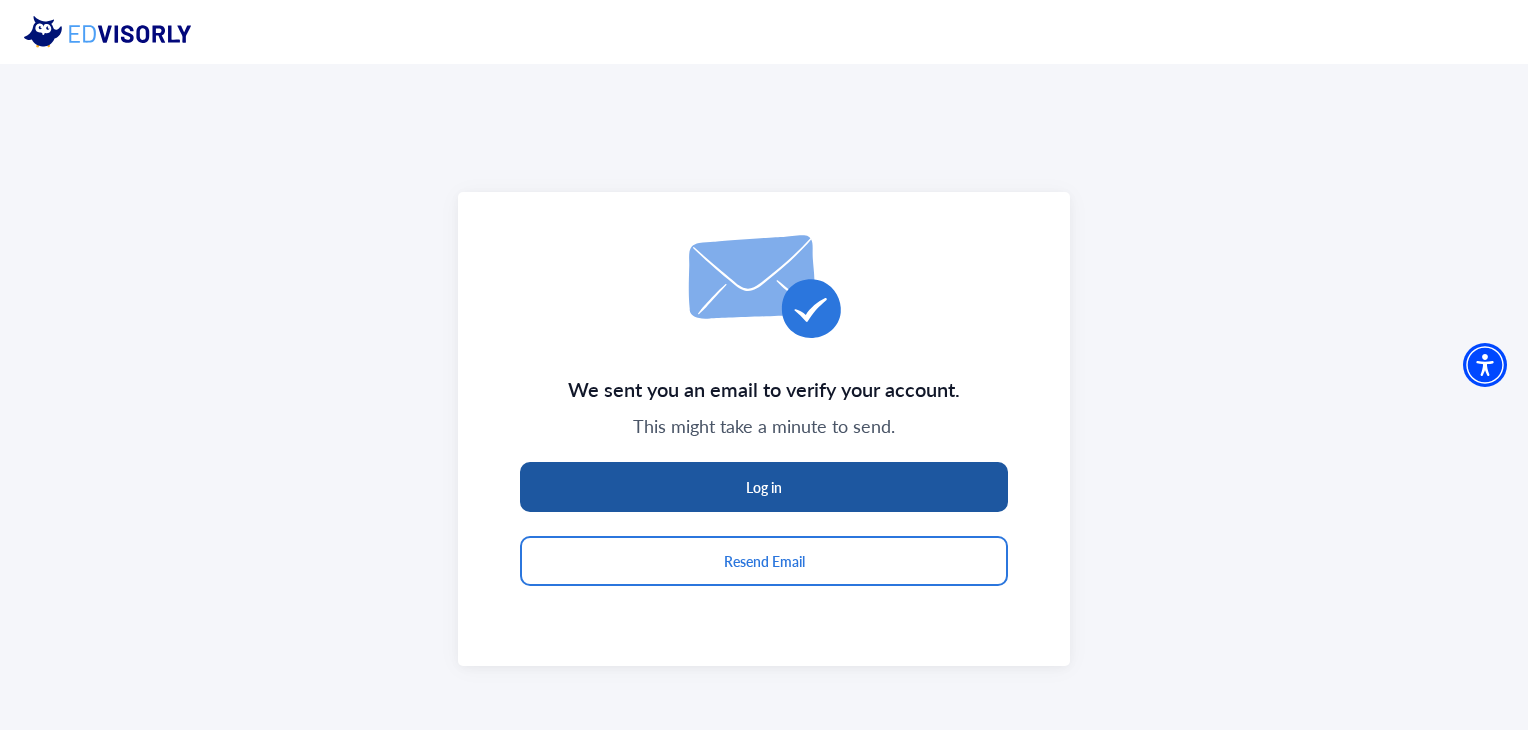 click on "Log in" at bounding box center [764, 487] 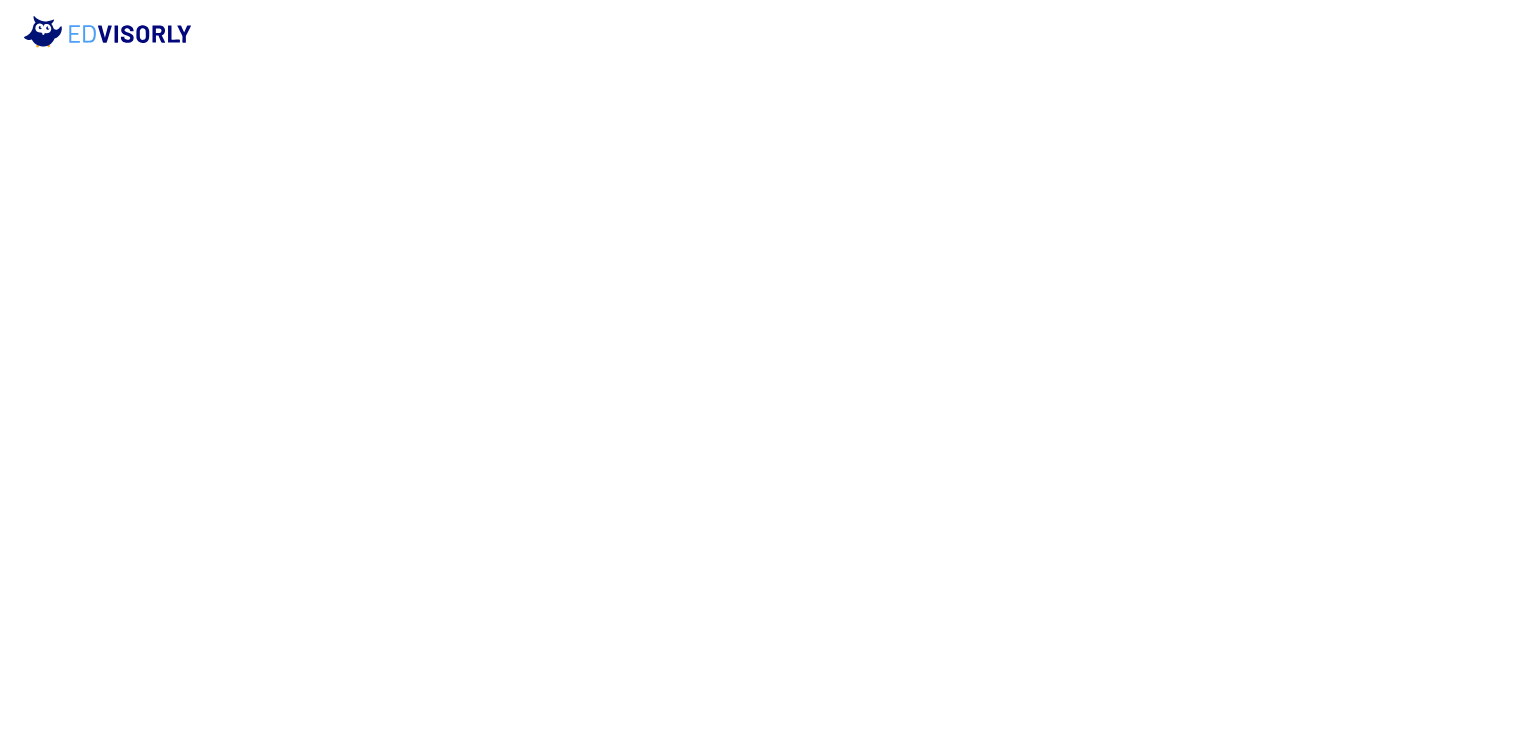scroll, scrollTop: 0, scrollLeft: 0, axis: both 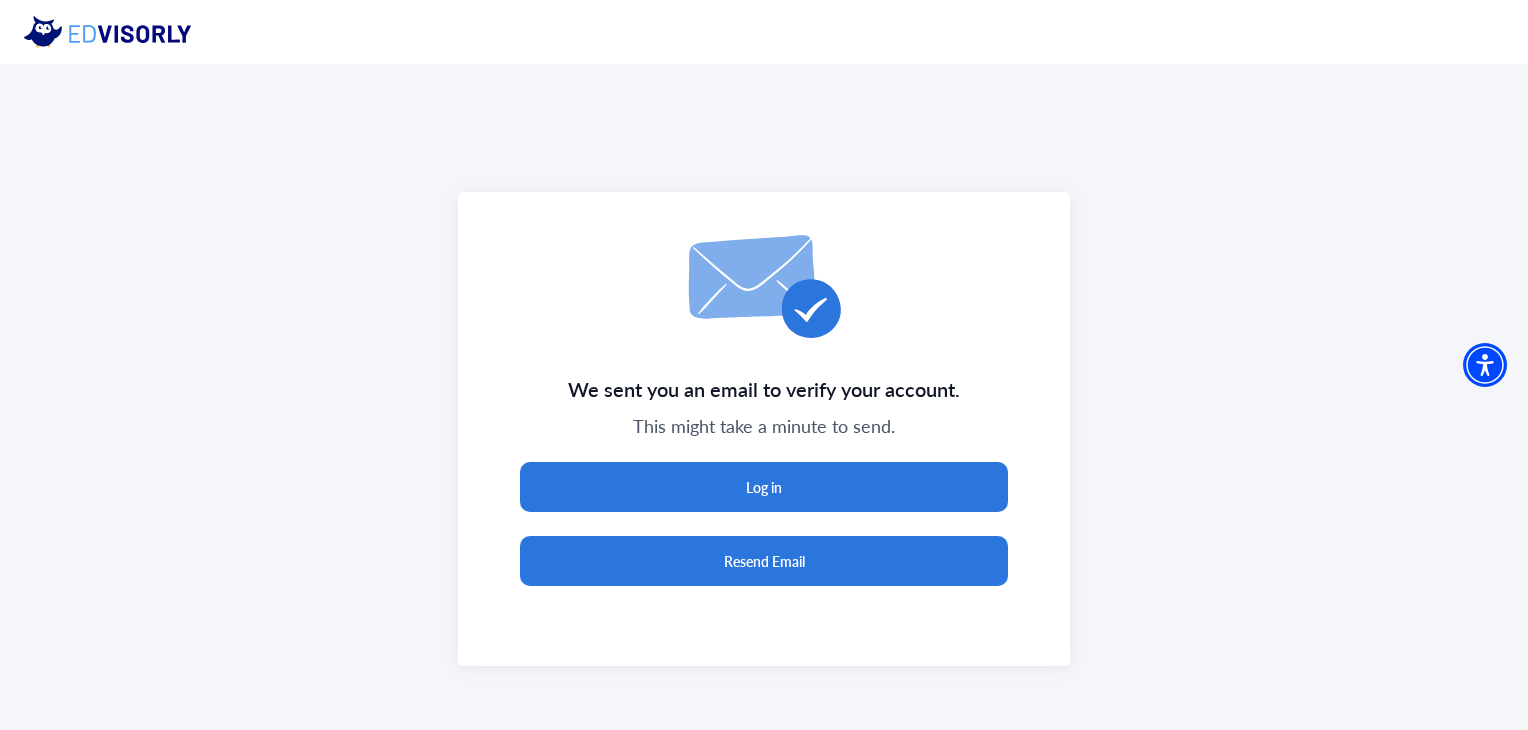 click on "Resend Email" at bounding box center (764, 561) 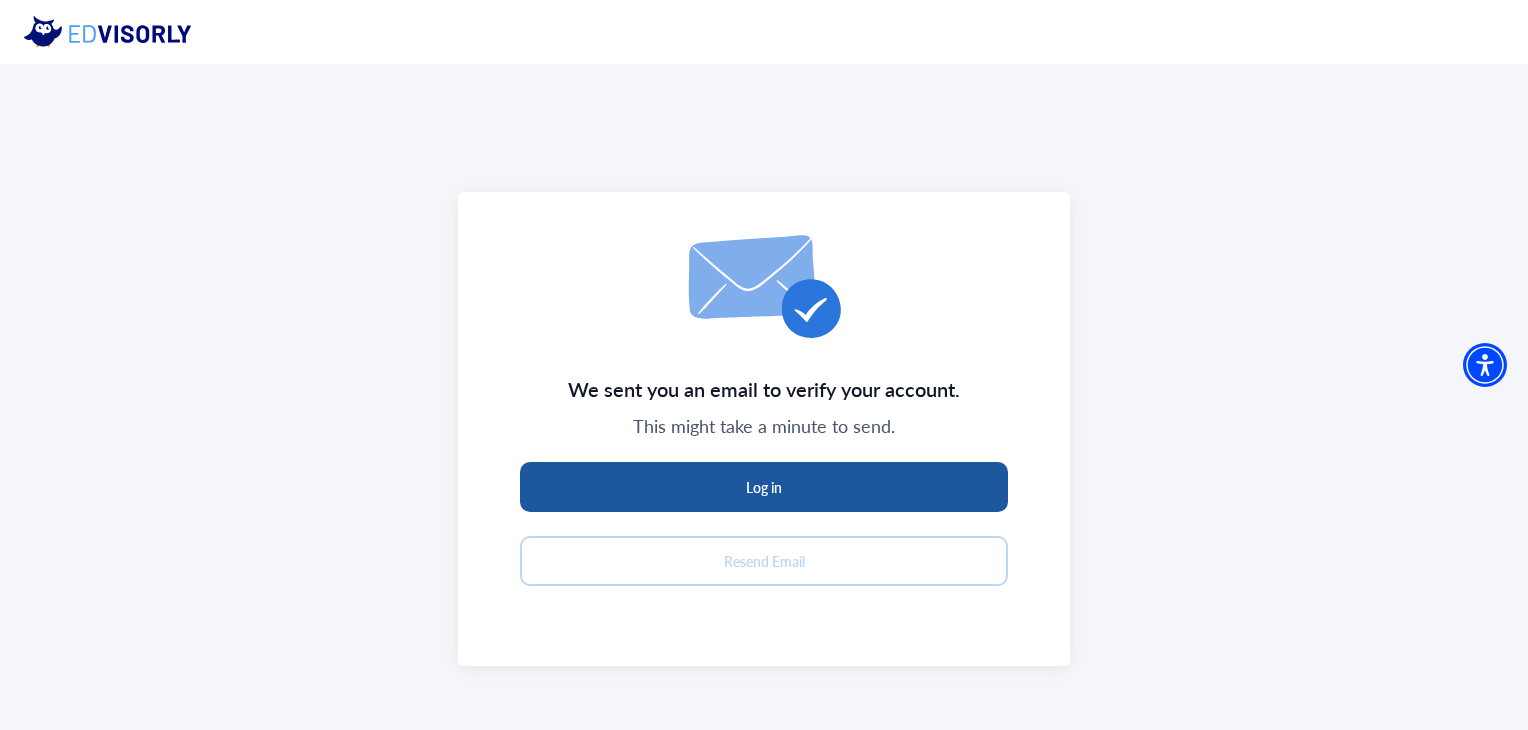 click on "Log in" at bounding box center [764, 487] 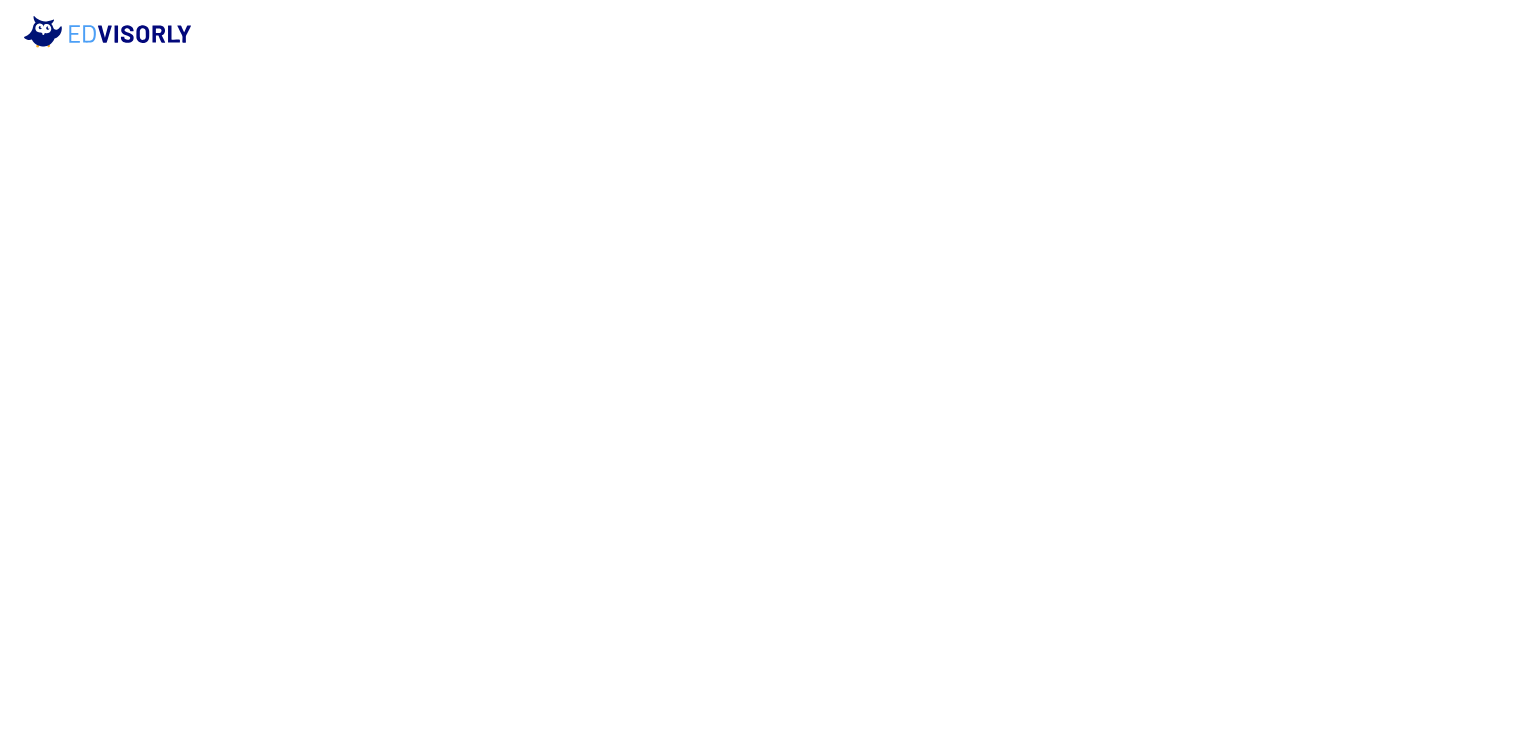 scroll, scrollTop: 0, scrollLeft: 0, axis: both 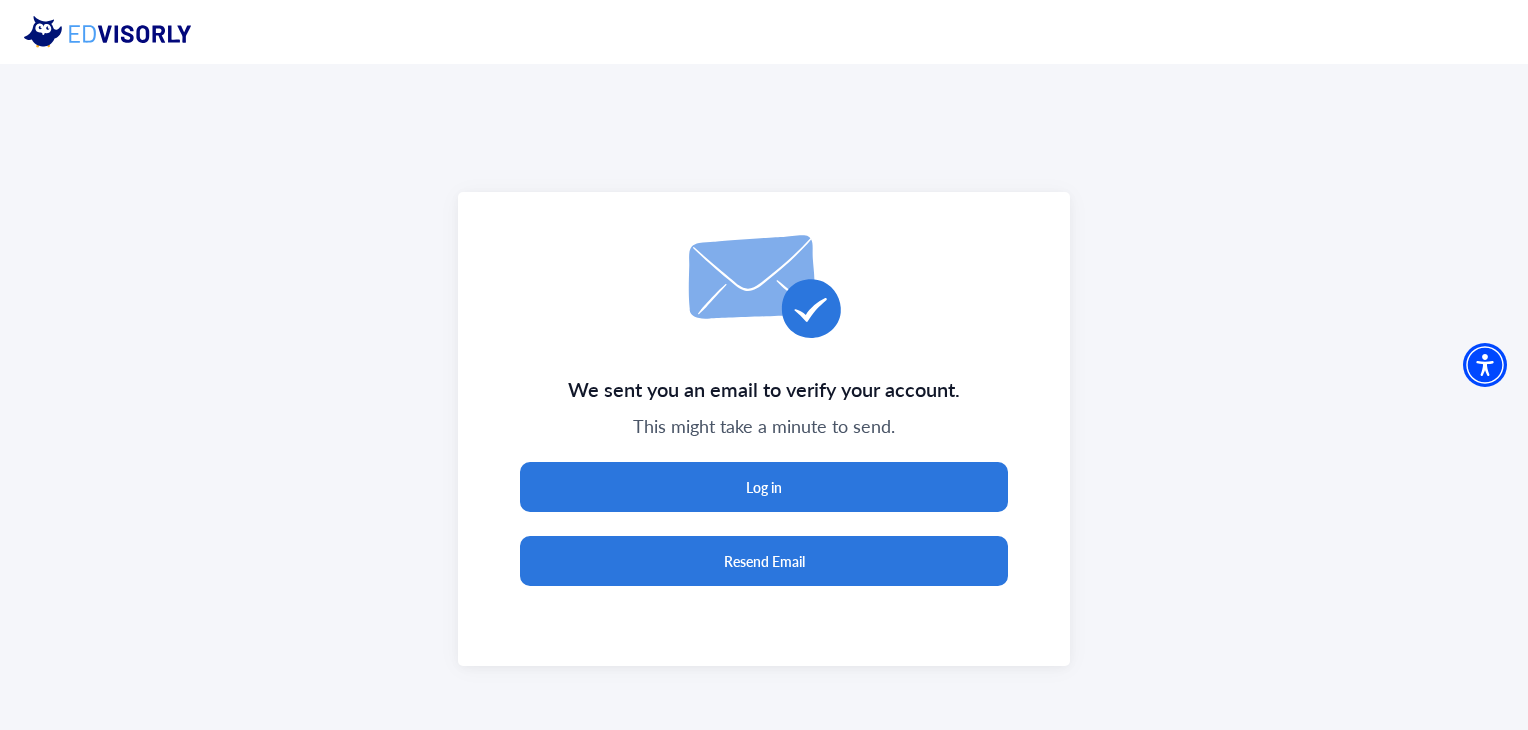 click on "Resend Email" at bounding box center [764, 561] 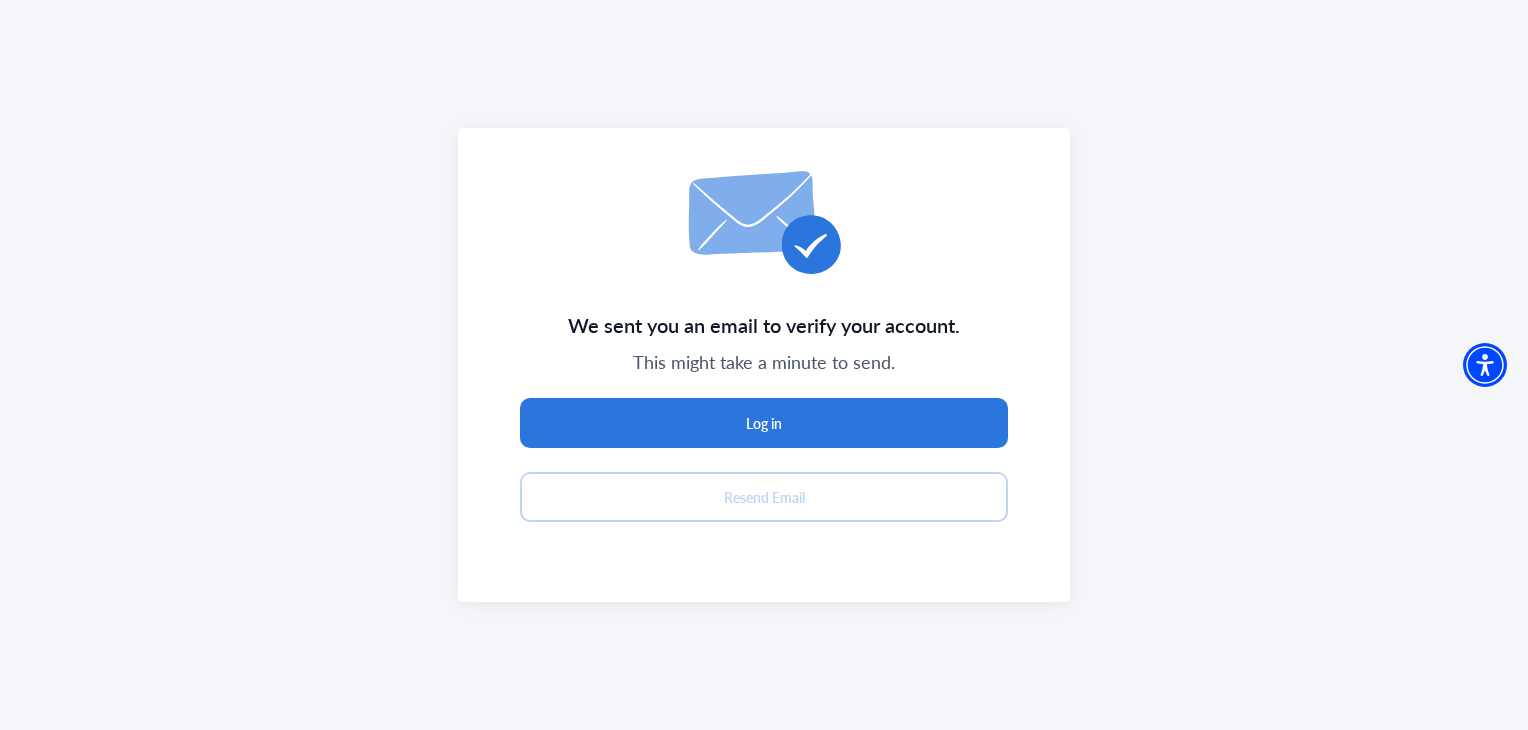 scroll, scrollTop: 0, scrollLeft: 0, axis: both 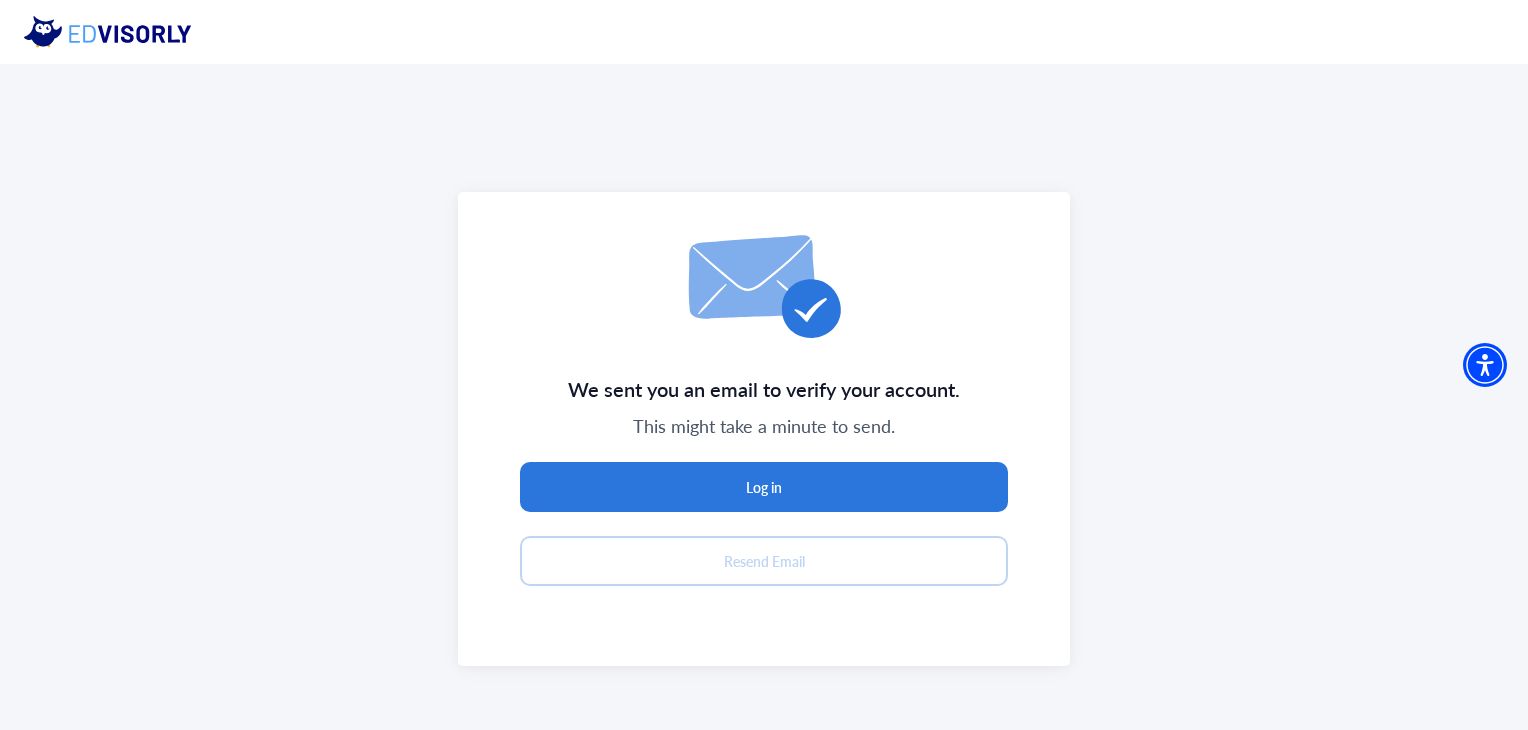 click on "We sent you an email to verify your account. This might take a minute to send. Log in Resend Email" at bounding box center (763, 429) 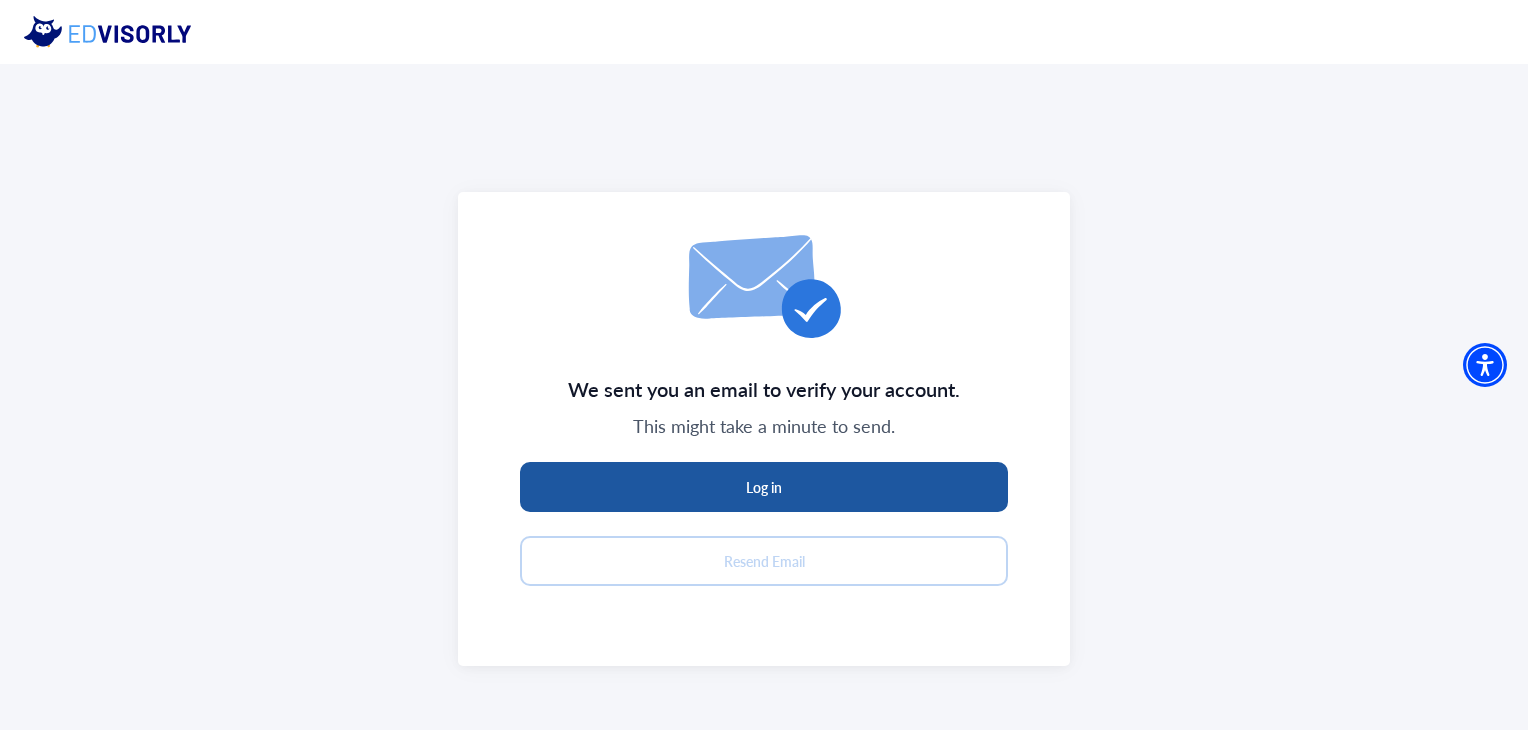 click on "Log in" at bounding box center [764, 487] 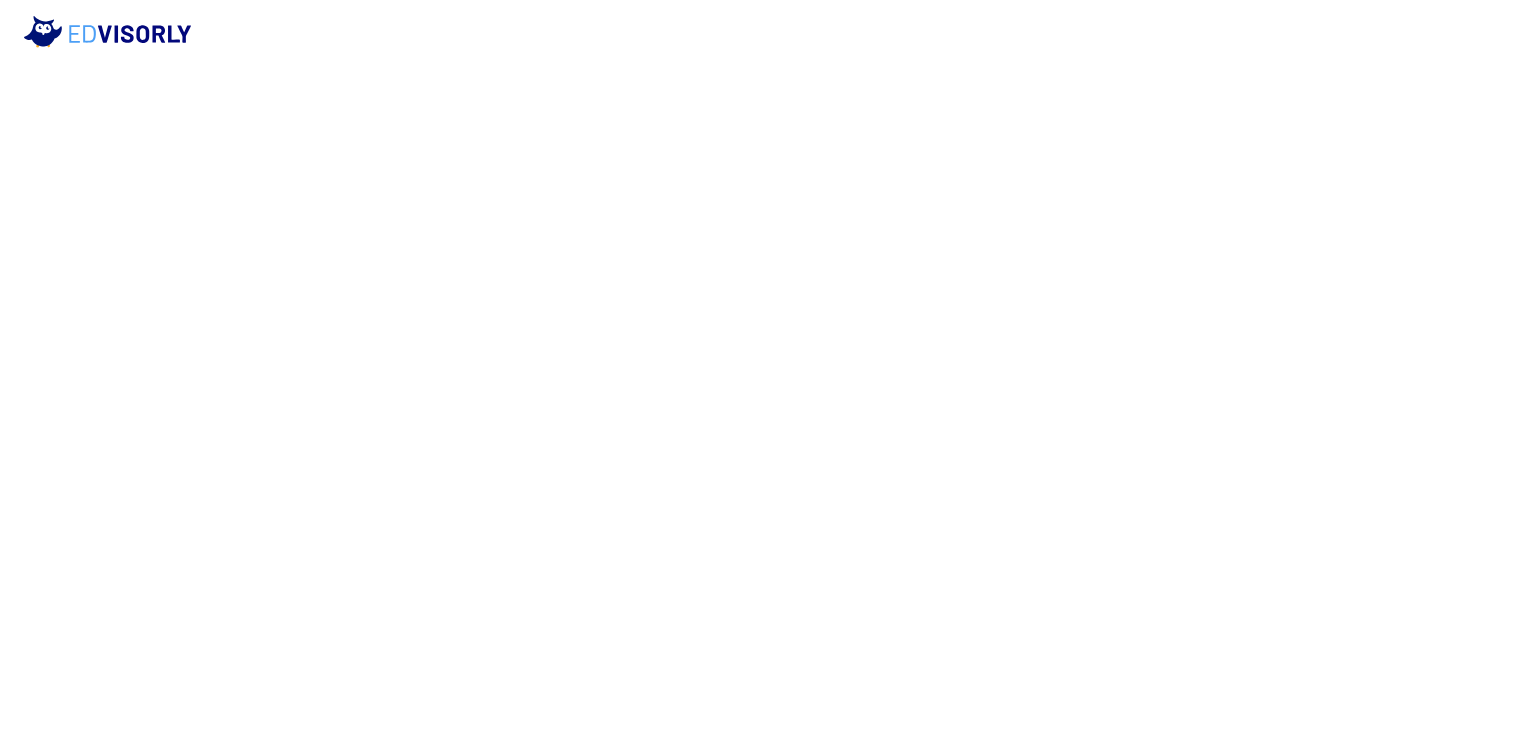 scroll, scrollTop: 0, scrollLeft: 0, axis: both 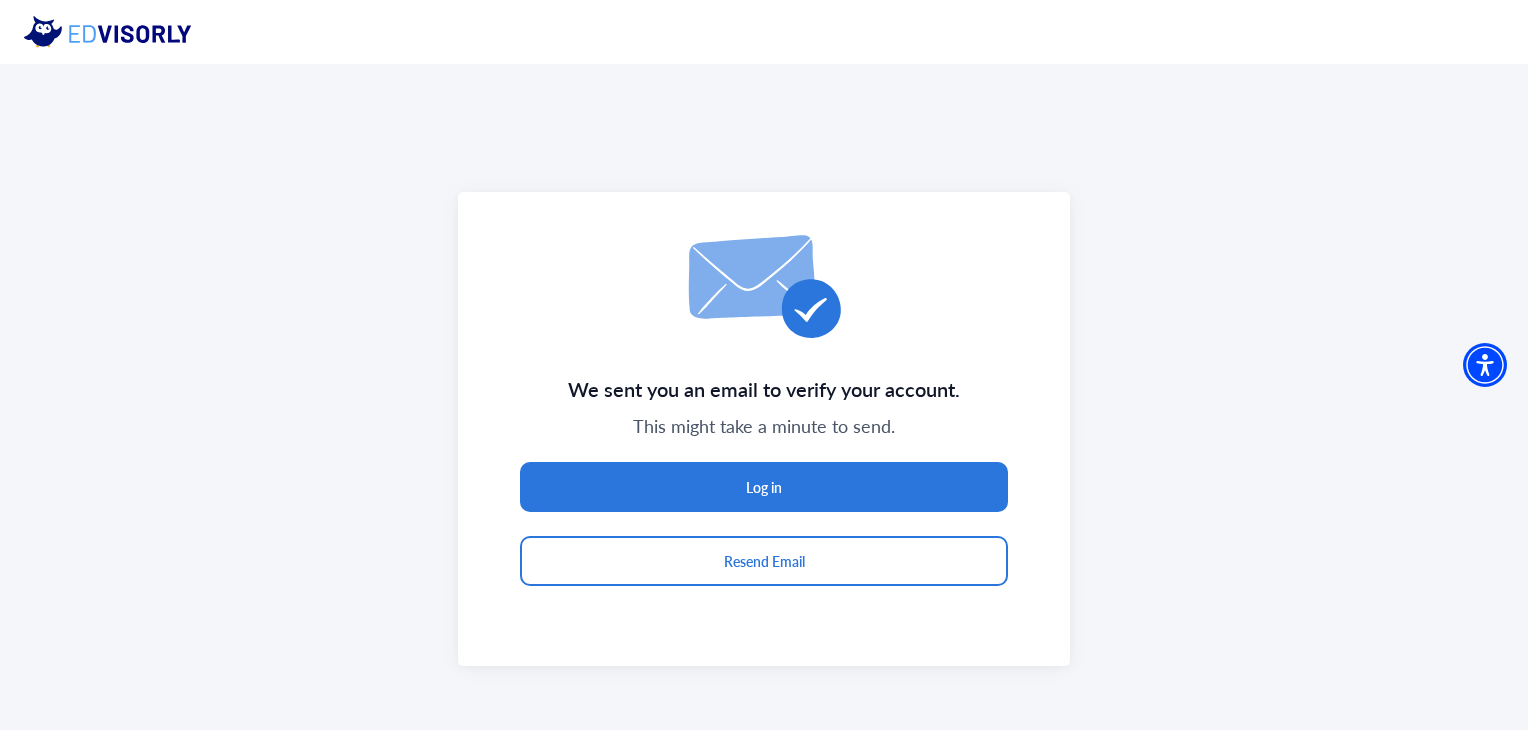 click at bounding box center (116, 32) 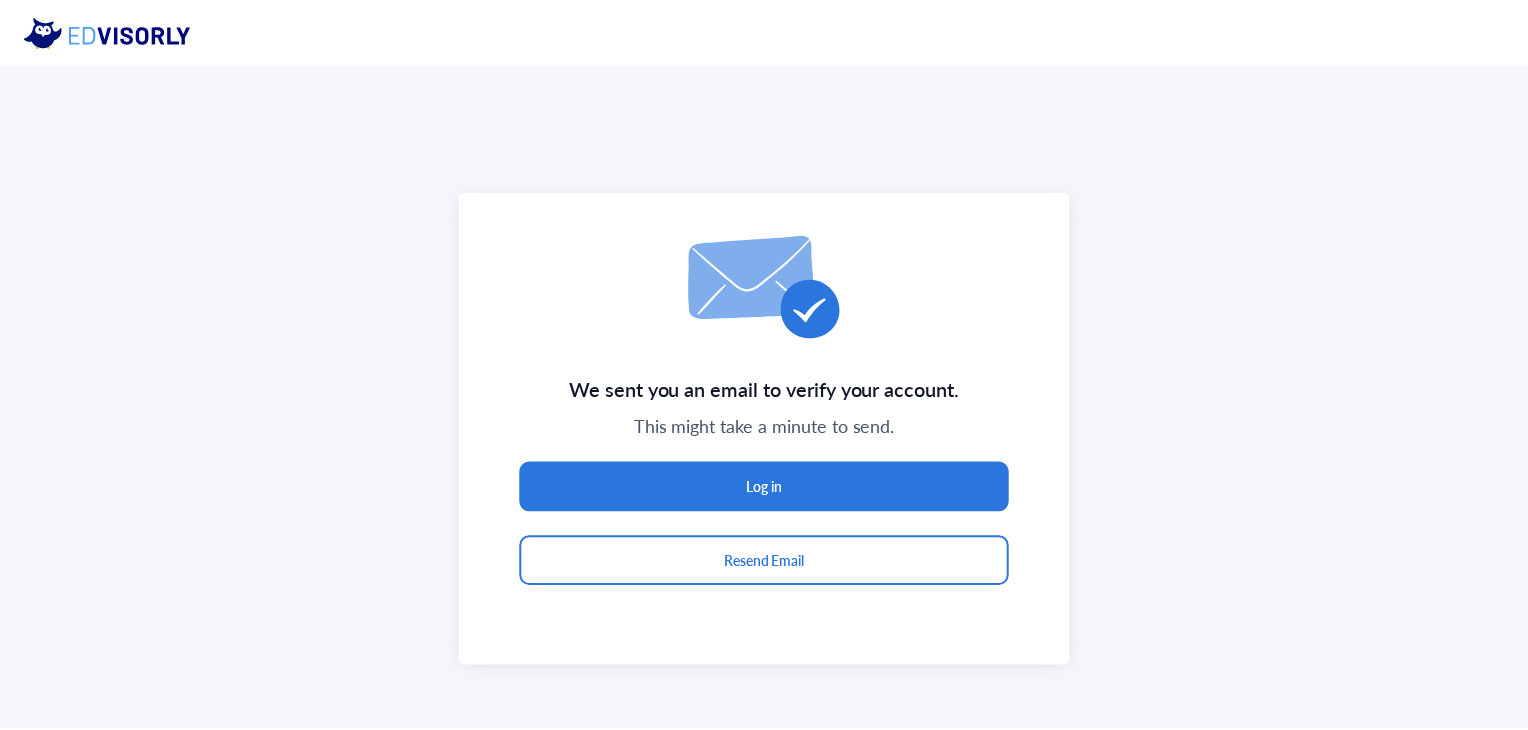 scroll, scrollTop: 0, scrollLeft: 0, axis: both 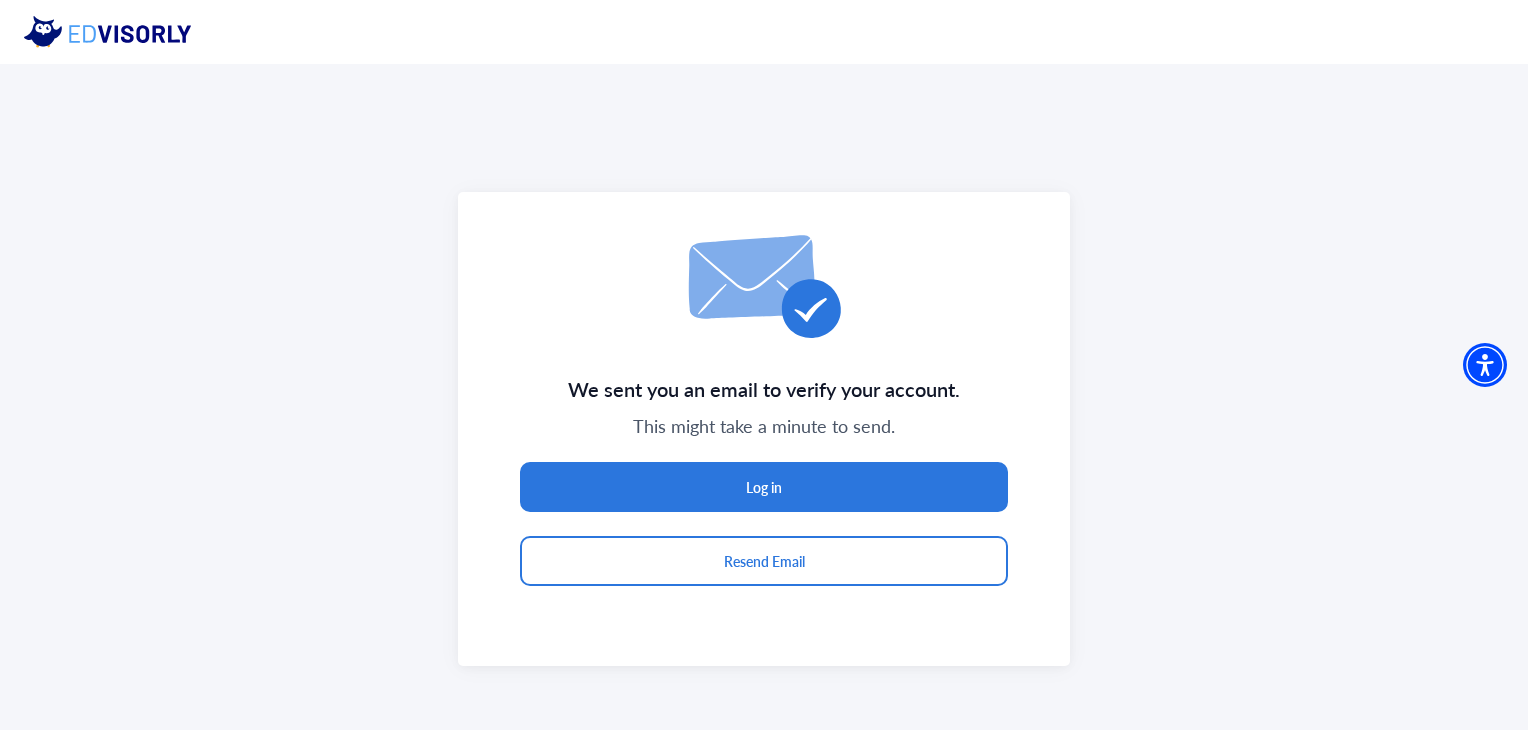 click at bounding box center (116, 32) 